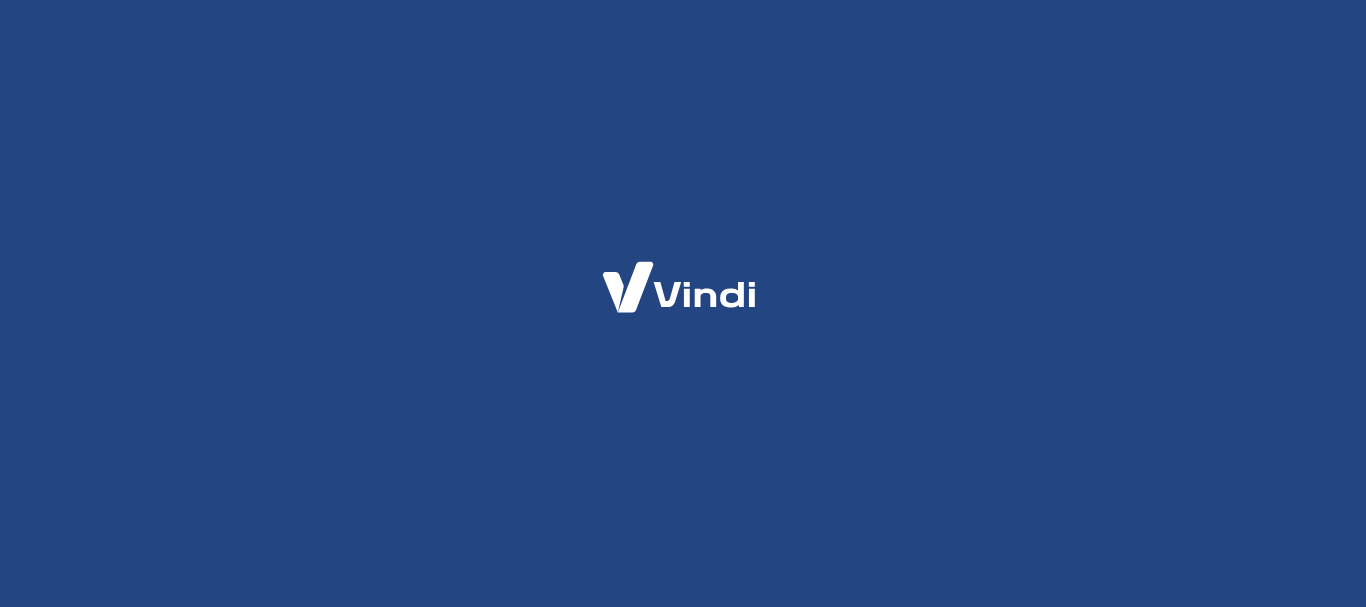 scroll, scrollTop: 0, scrollLeft: 0, axis: both 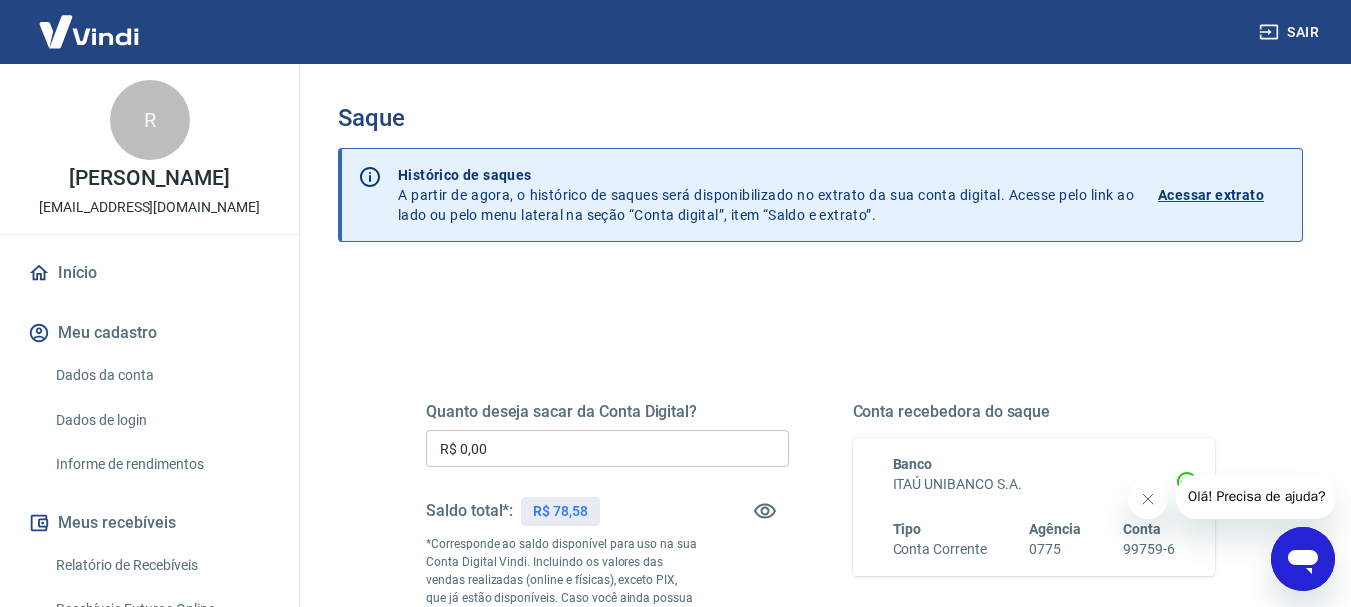 click on "R$ 0,00" at bounding box center (607, 448) 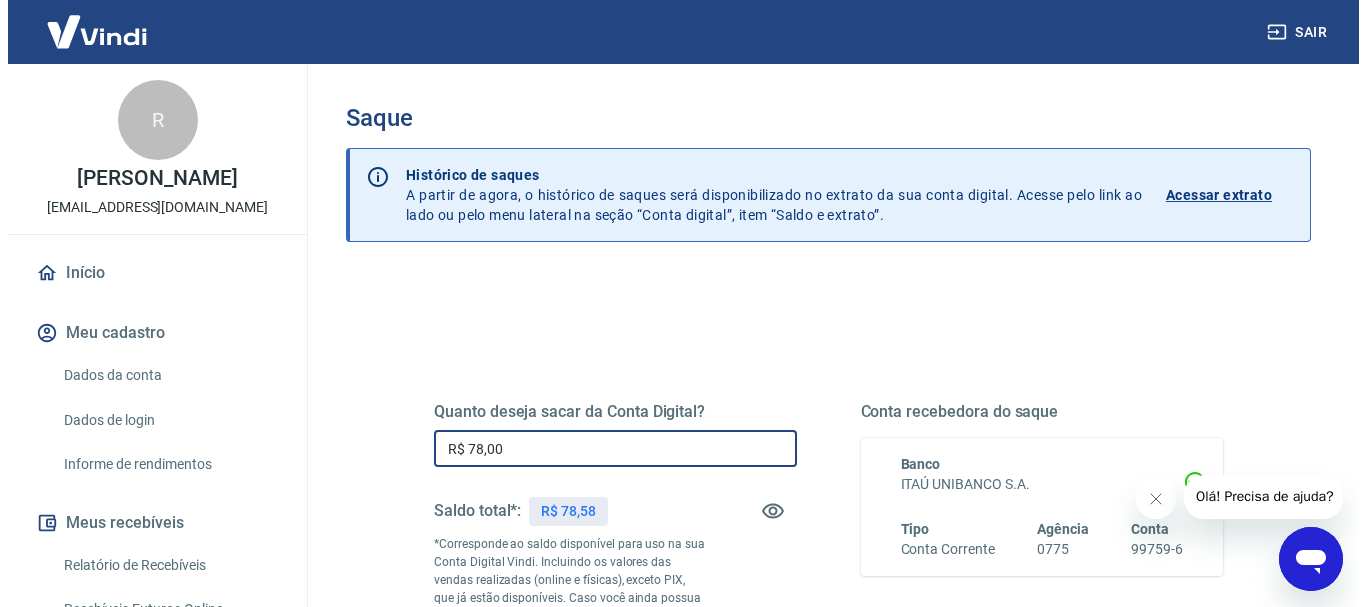 scroll, scrollTop: 200, scrollLeft: 0, axis: vertical 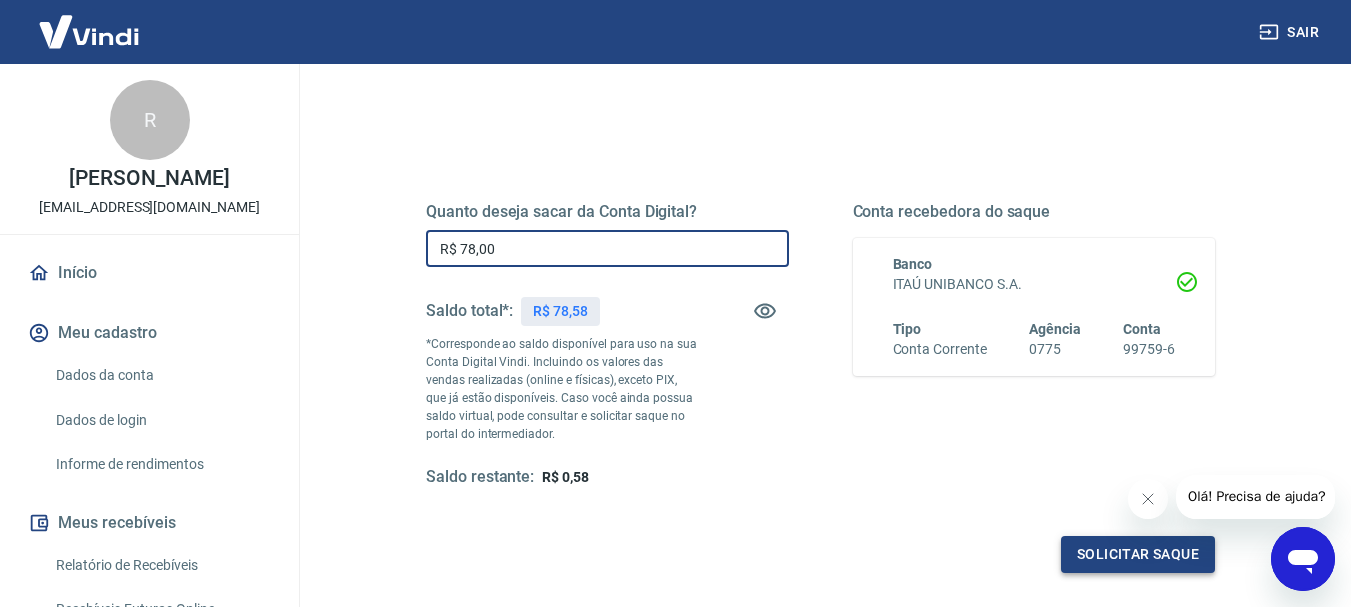 type on "R$ 78,00" 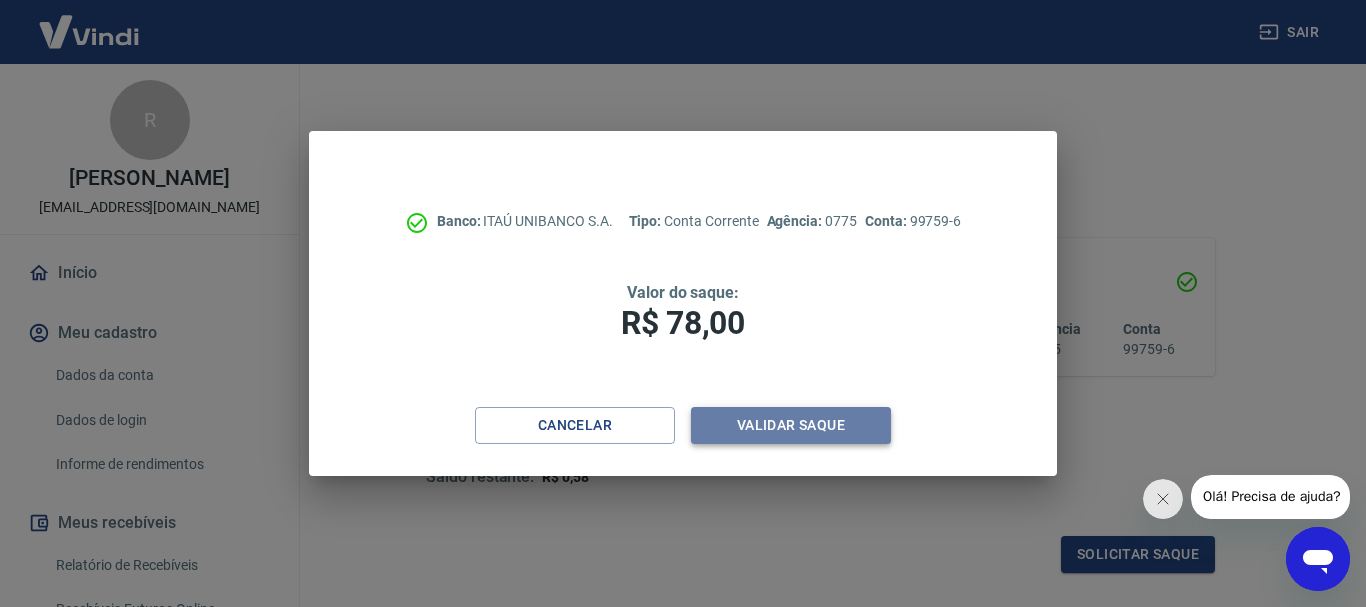 click on "Validar saque" at bounding box center [791, 425] 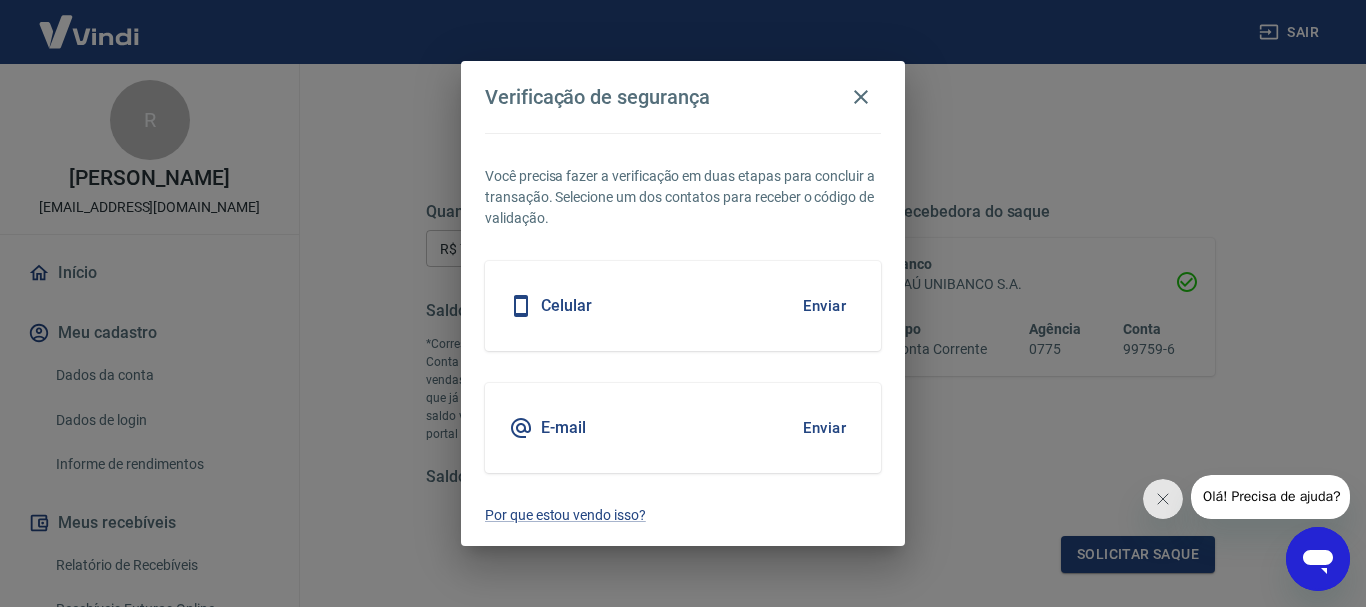 click on "Enviar" at bounding box center [824, 428] 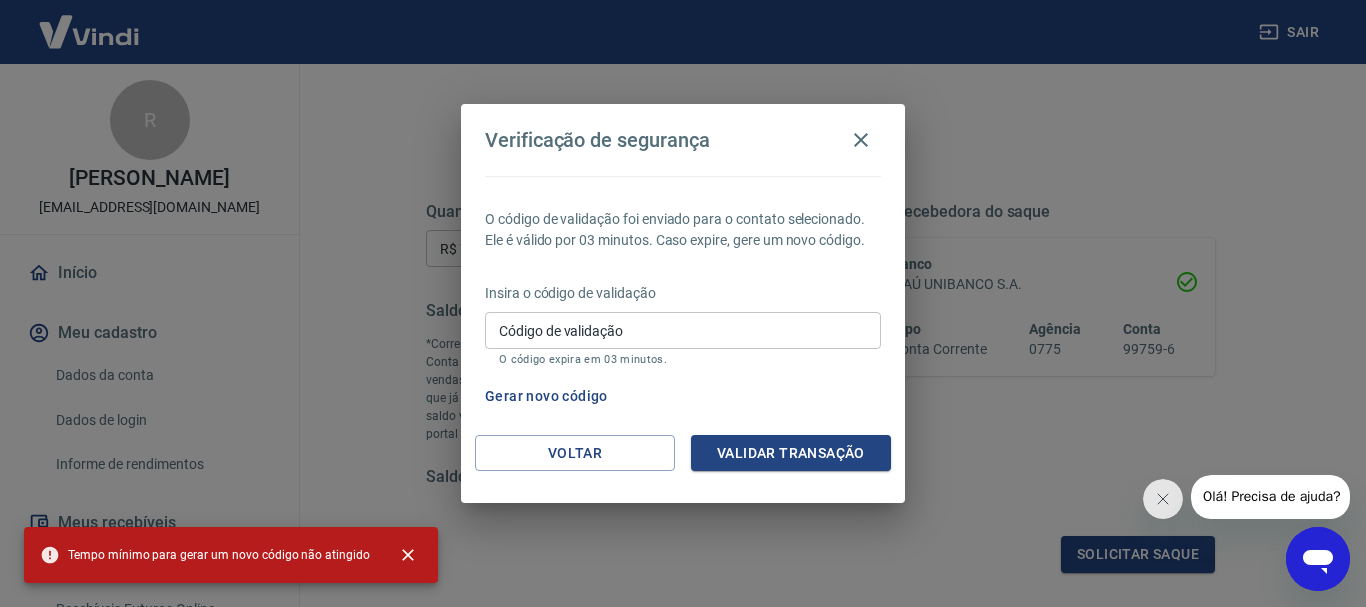 click on "Código de validação" at bounding box center (683, 330) 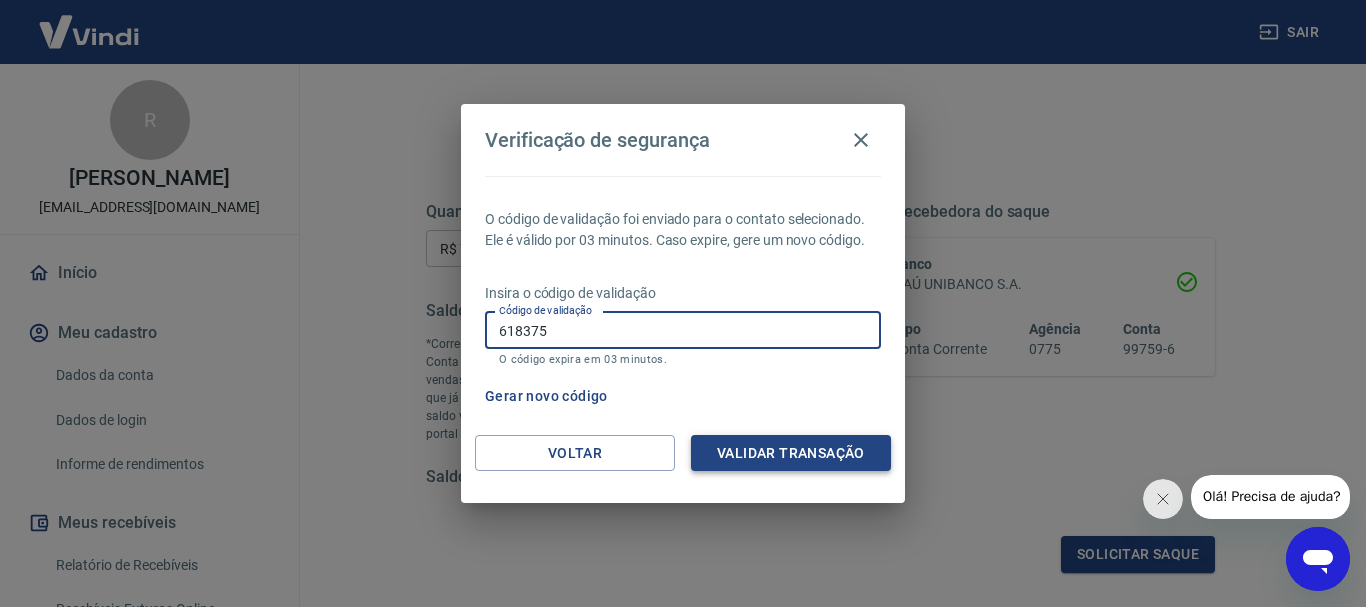 type on "618375" 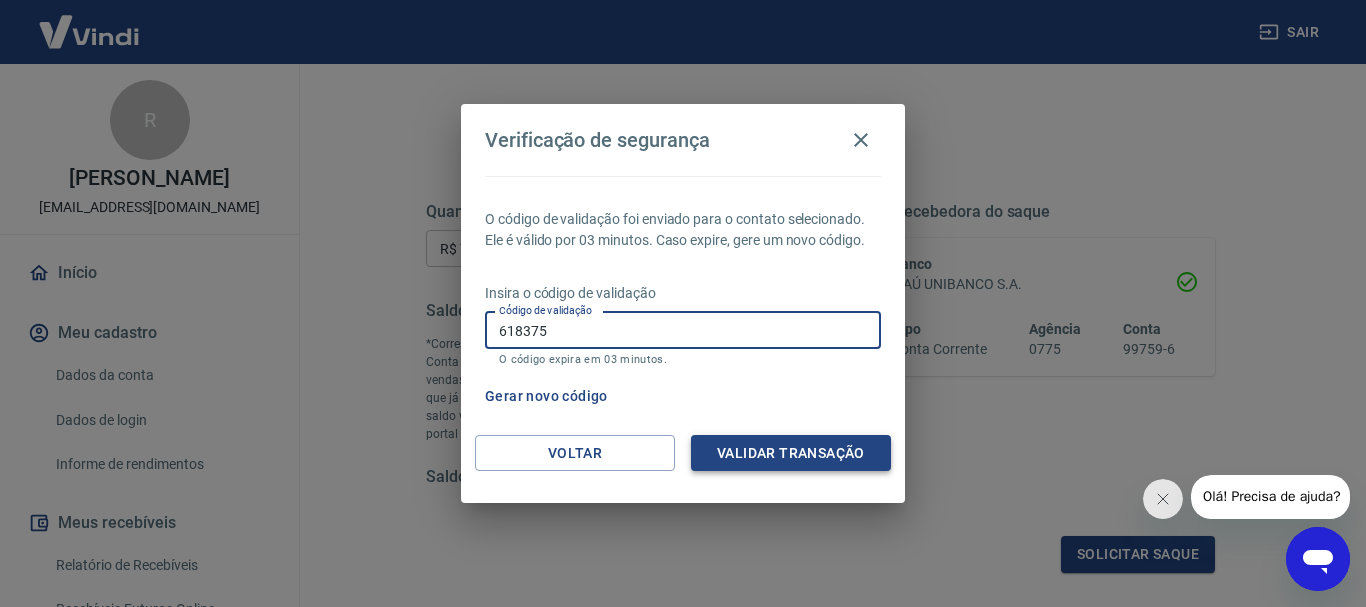 click on "Validar transação" at bounding box center [791, 453] 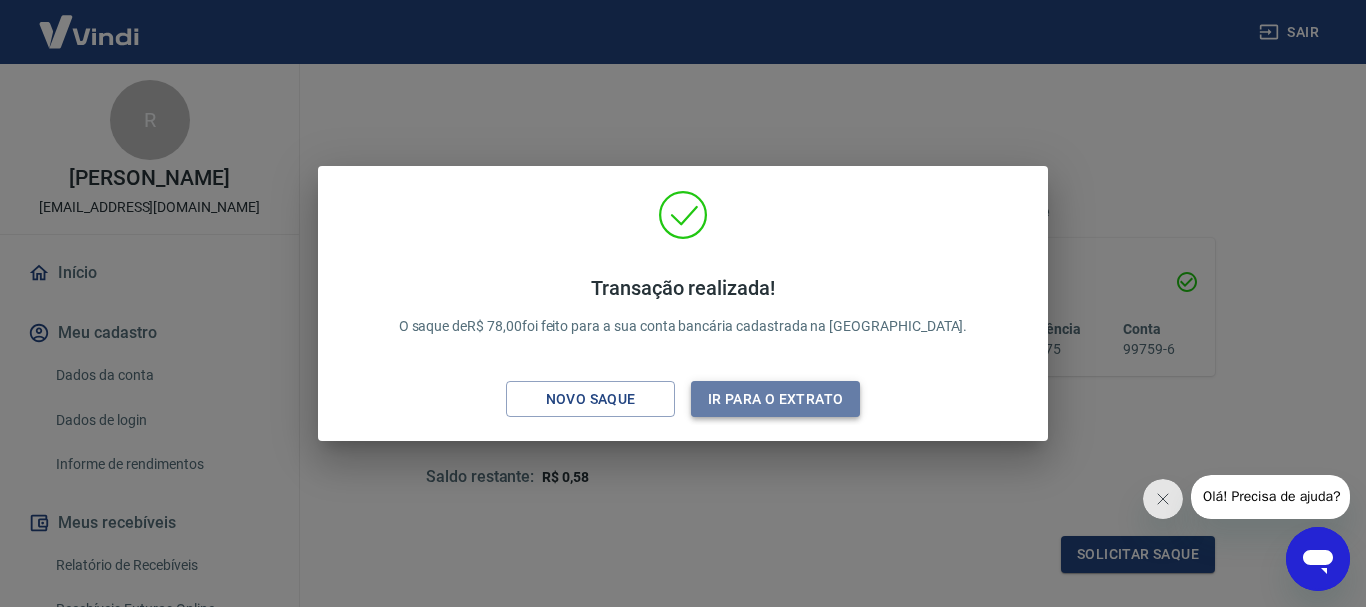 click on "Ir para o extrato" at bounding box center (775, 399) 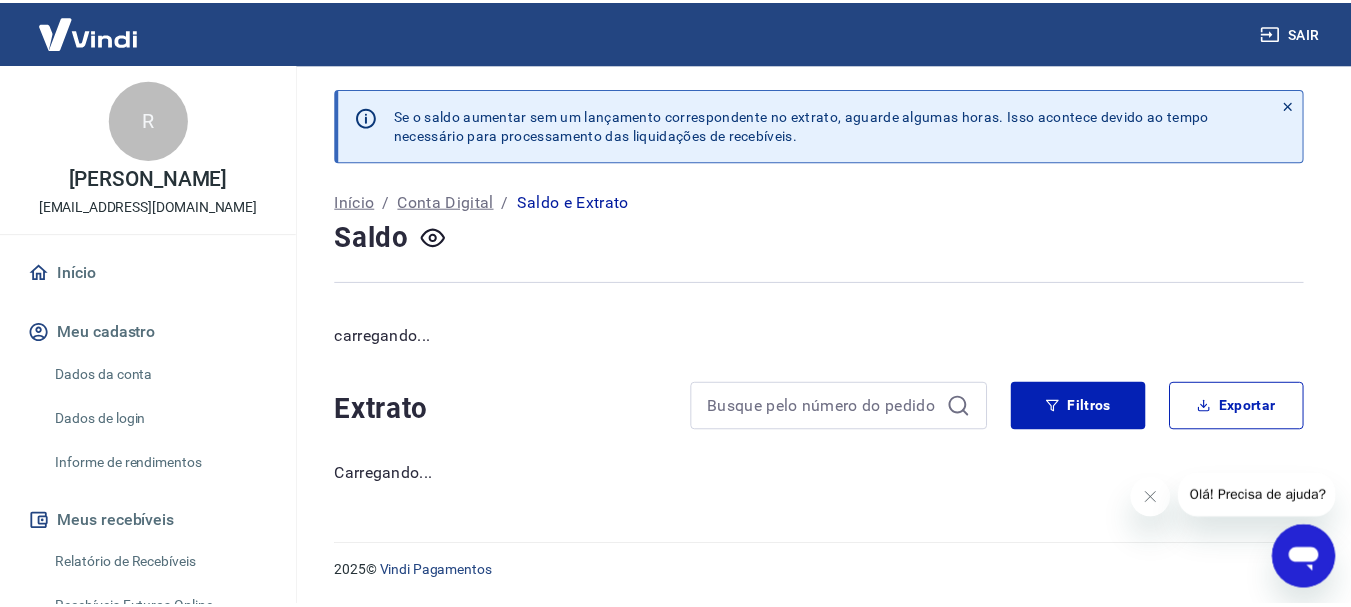 scroll, scrollTop: 0, scrollLeft: 0, axis: both 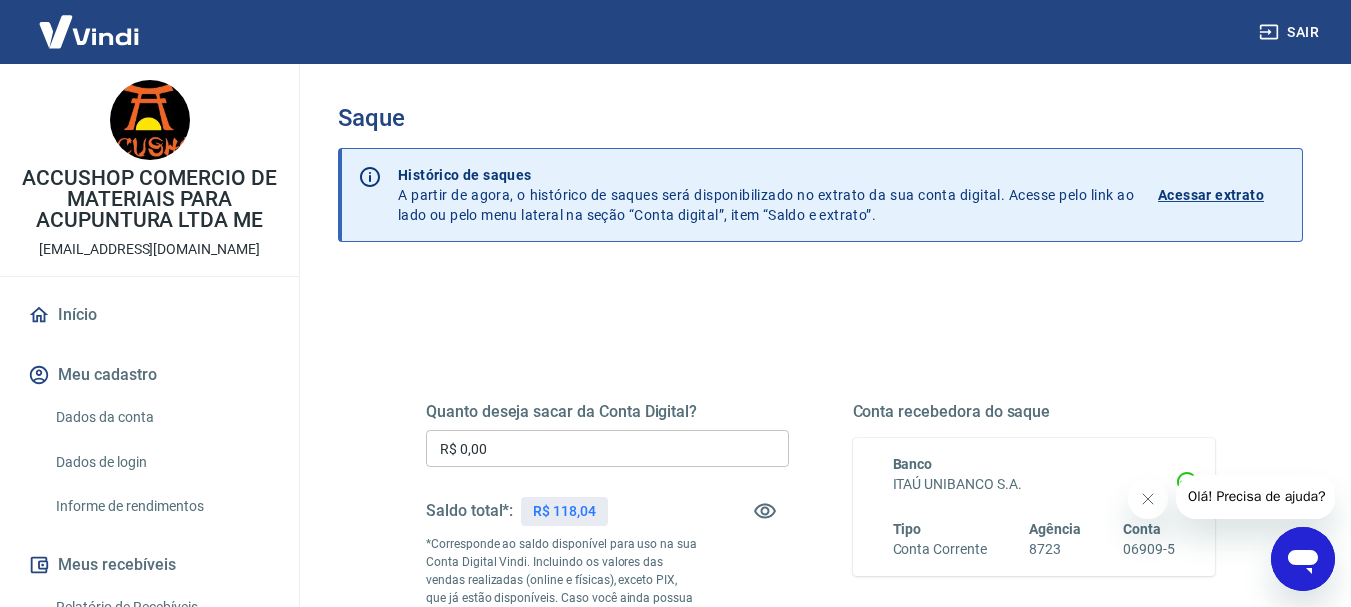 click on "R$ 0,00" at bounding box center [607, 448] 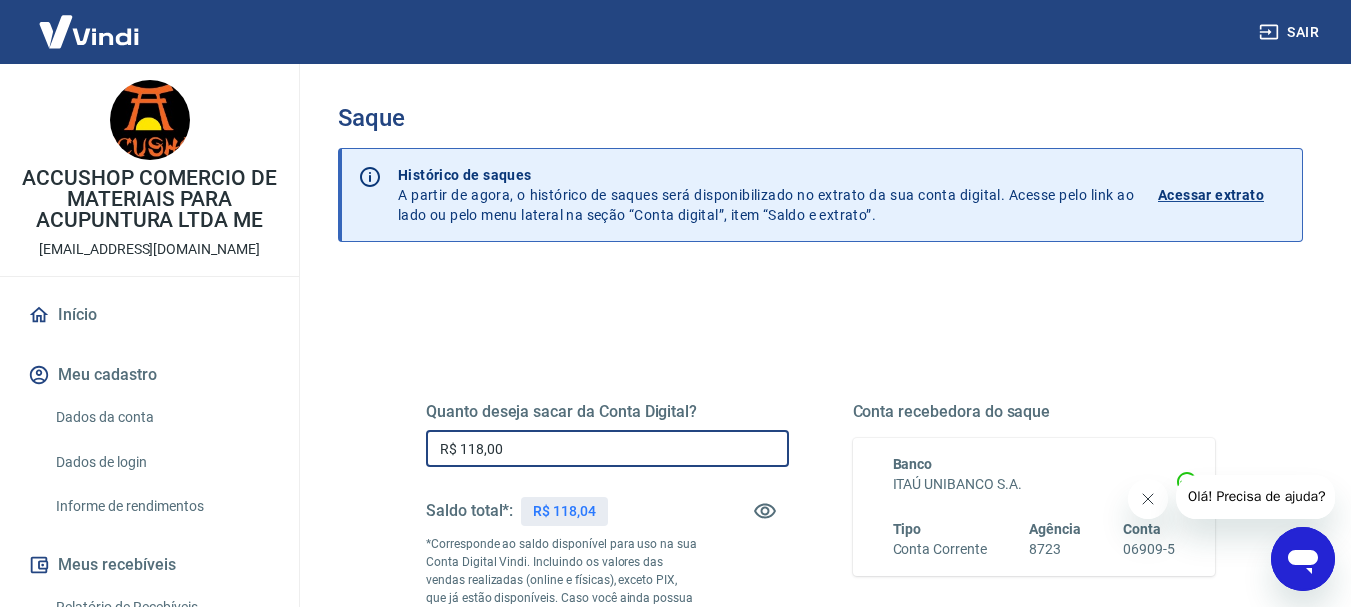 type on "R$ 118,00" 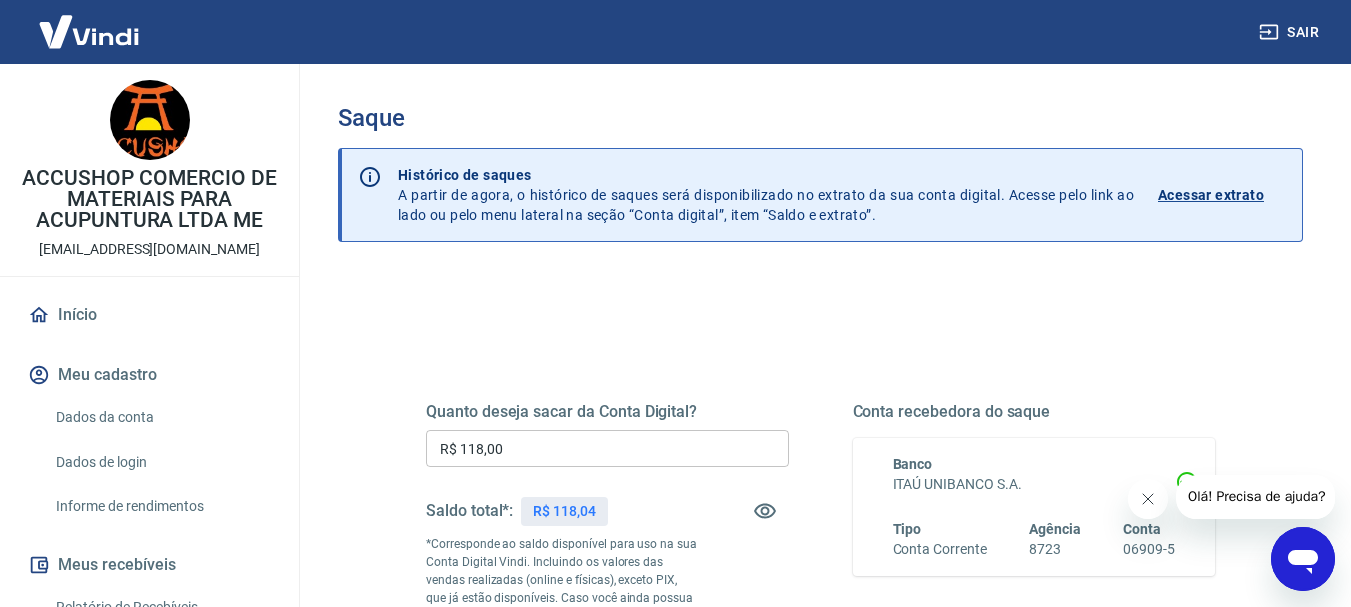 click 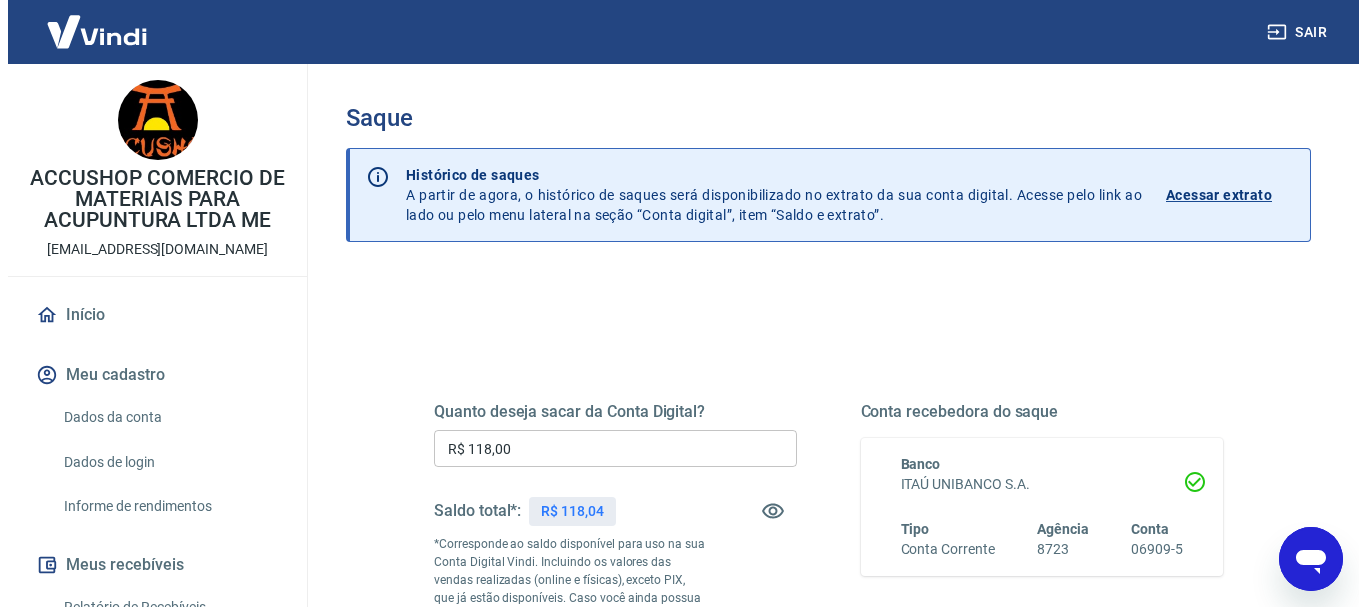 scroll, scrollTop: 200, scrollLeft: 0, axis: vertical 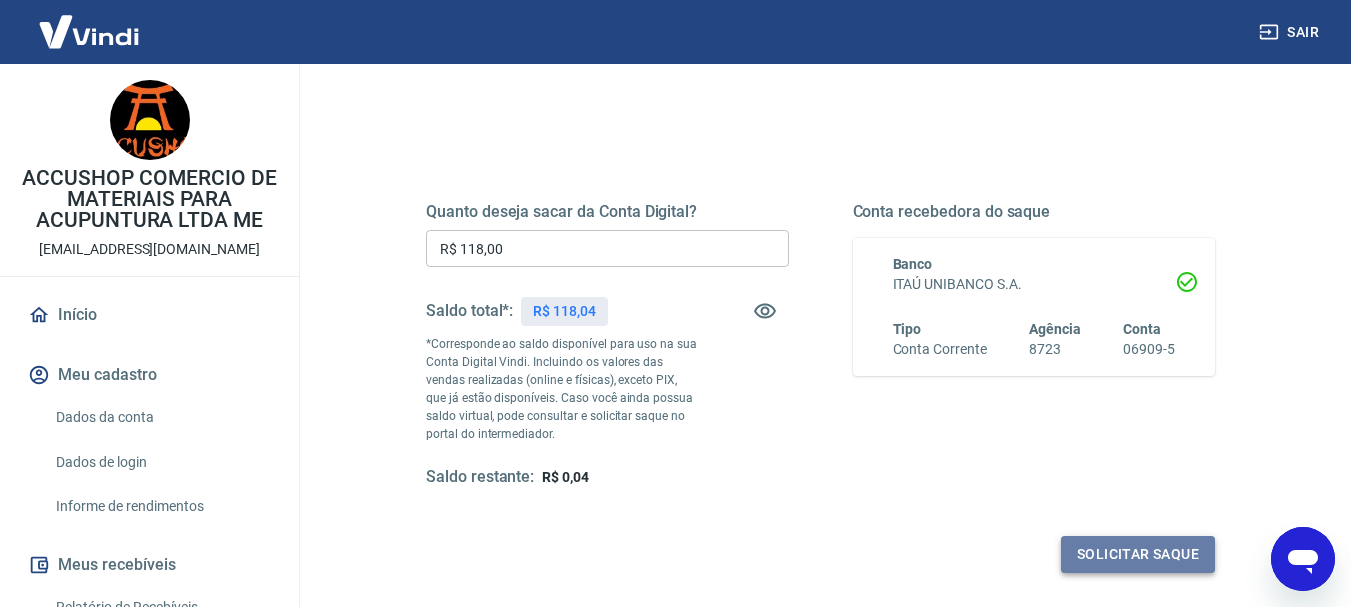 click on "Solicitar saque" at bounding box center [1138, 554] 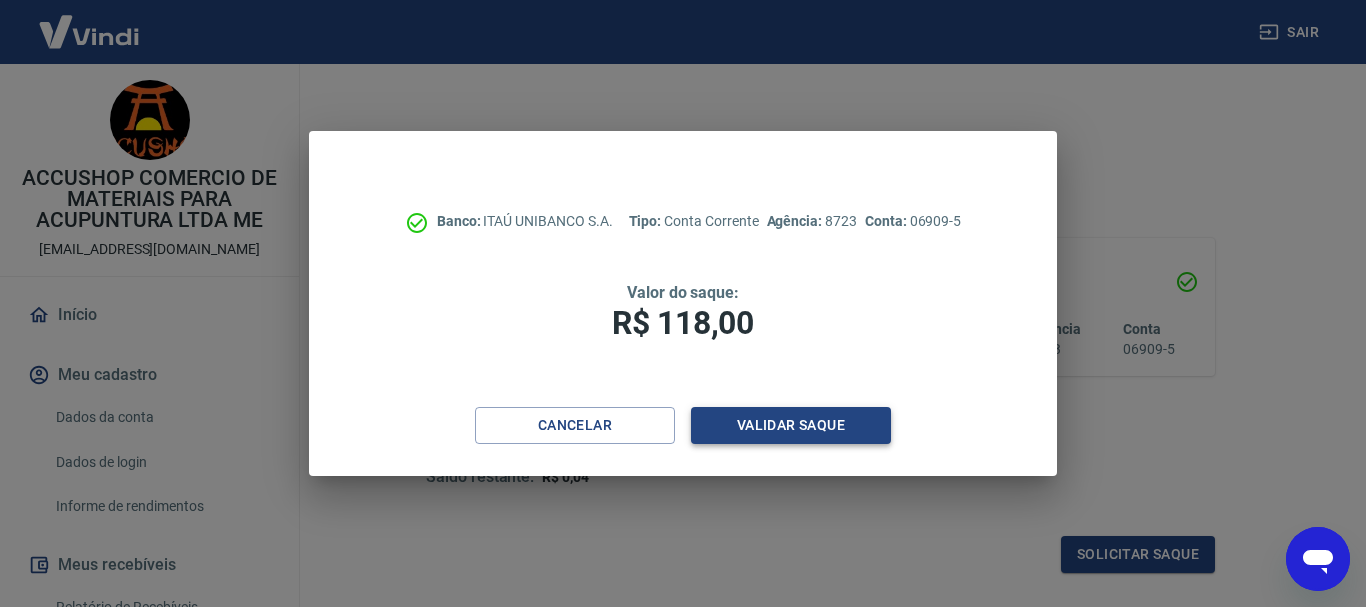 click on "Validar saque" at bounding box center [791, 425] 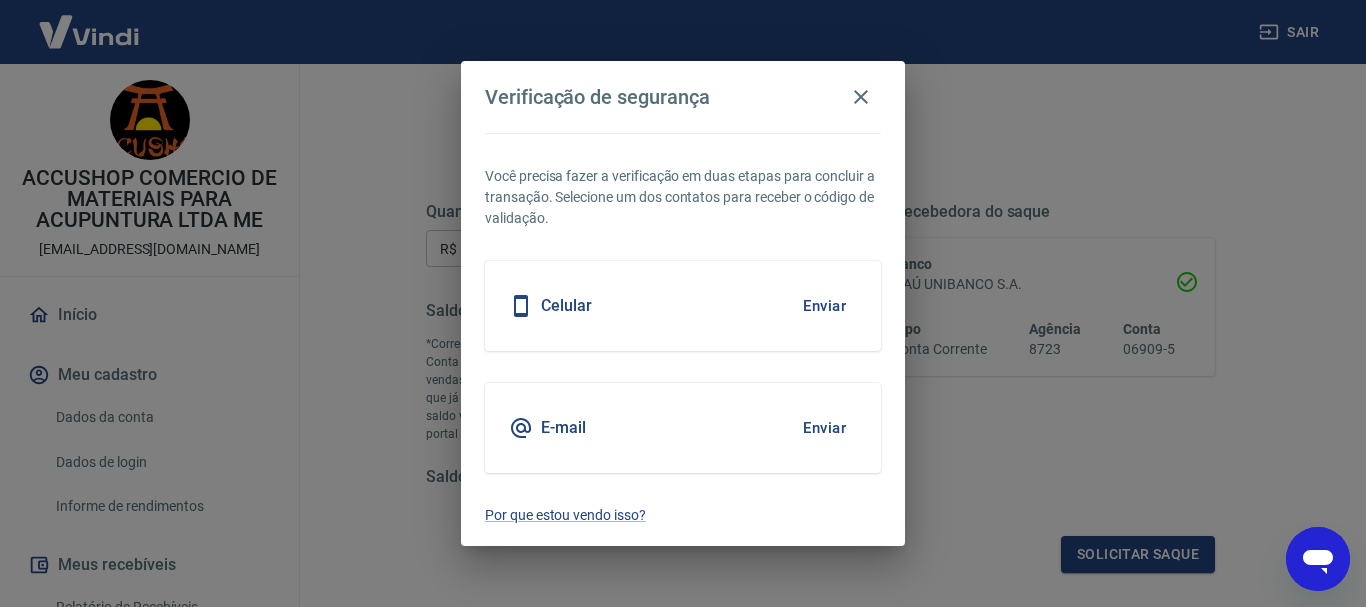 click on "Enviar" at bounding box center (824, 428) 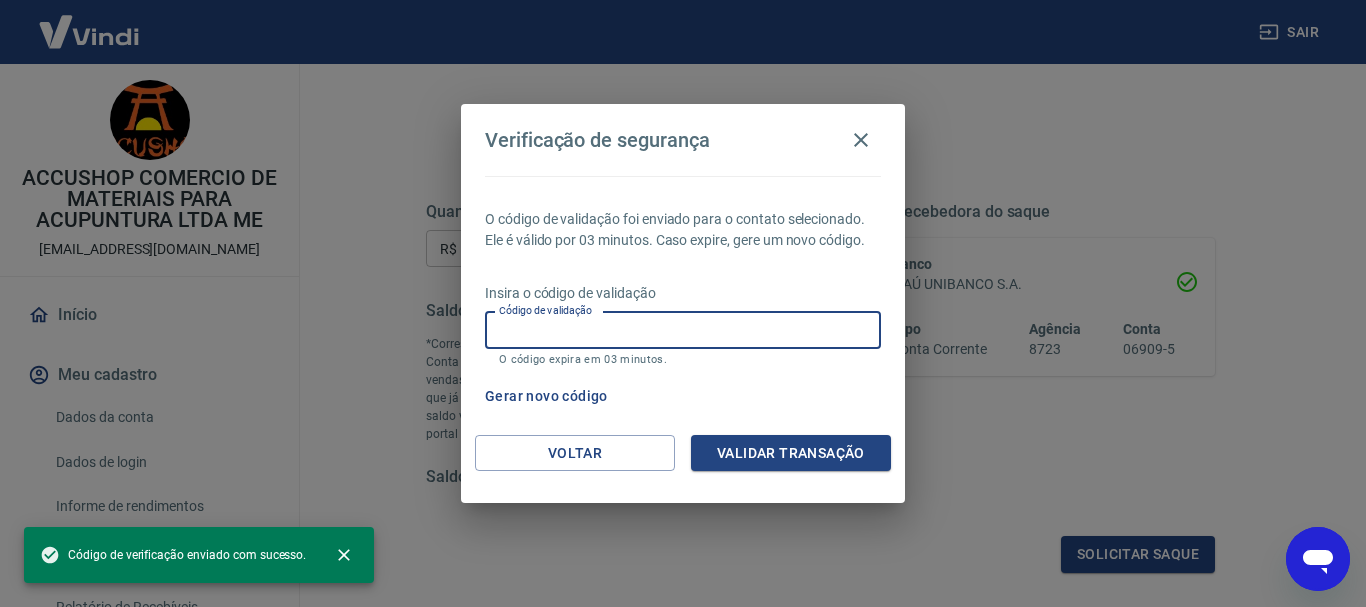 click on "Código de validação" at bounding box center (683, 330) 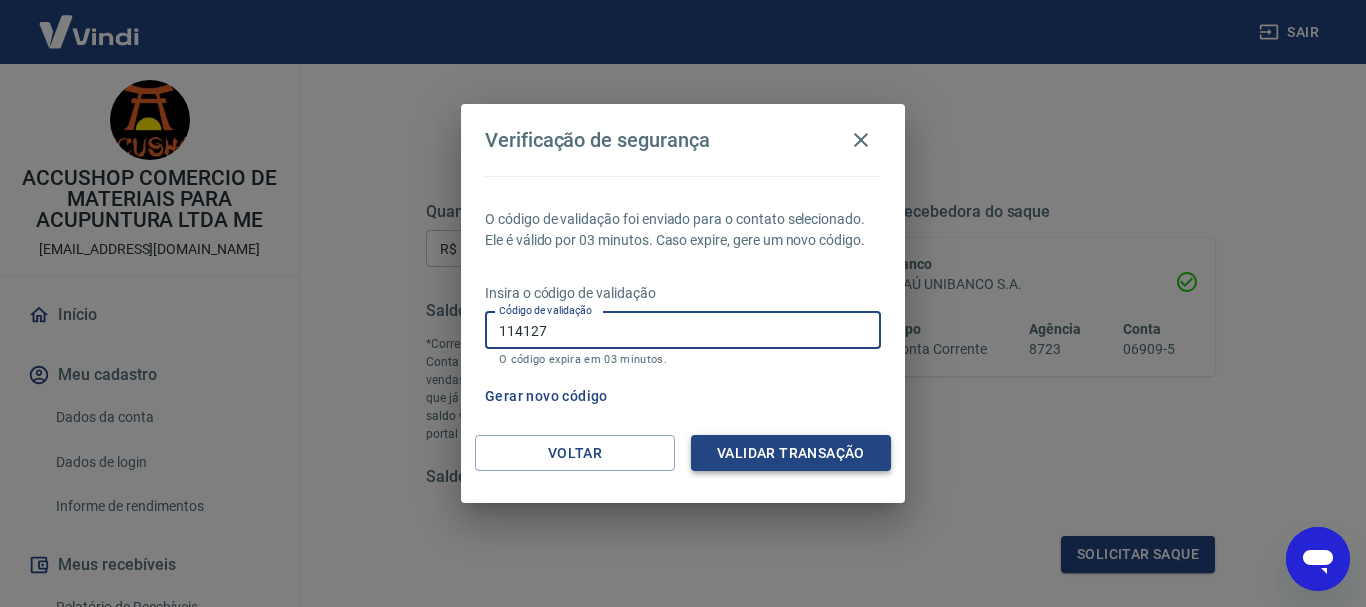 type on "114127" 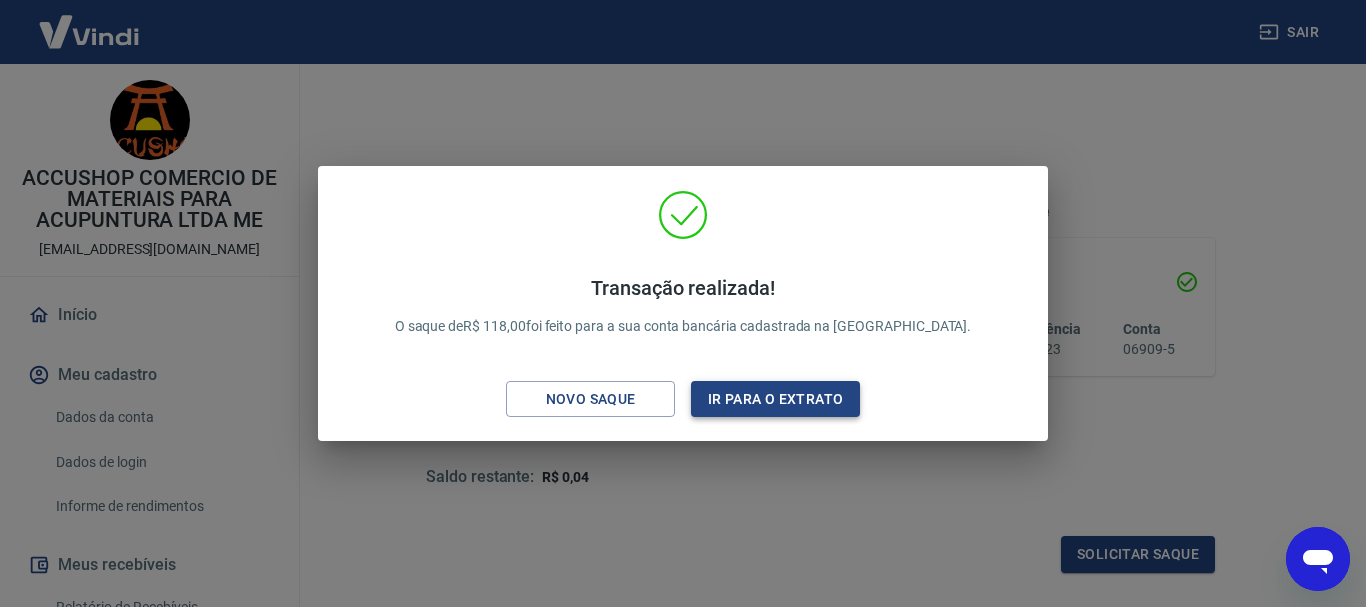 click on "Ir para o extrato" at bounding box center [775, 399] 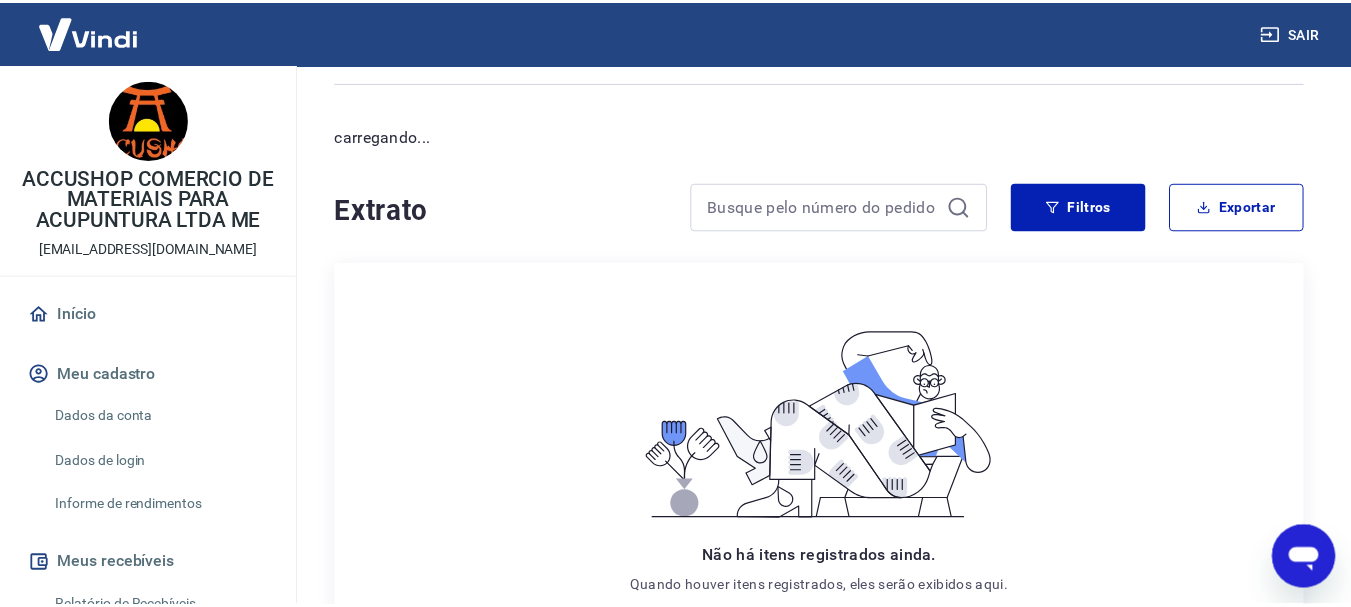 scroll, scrollTop: 0, scrollLeft: 0, axis: both 